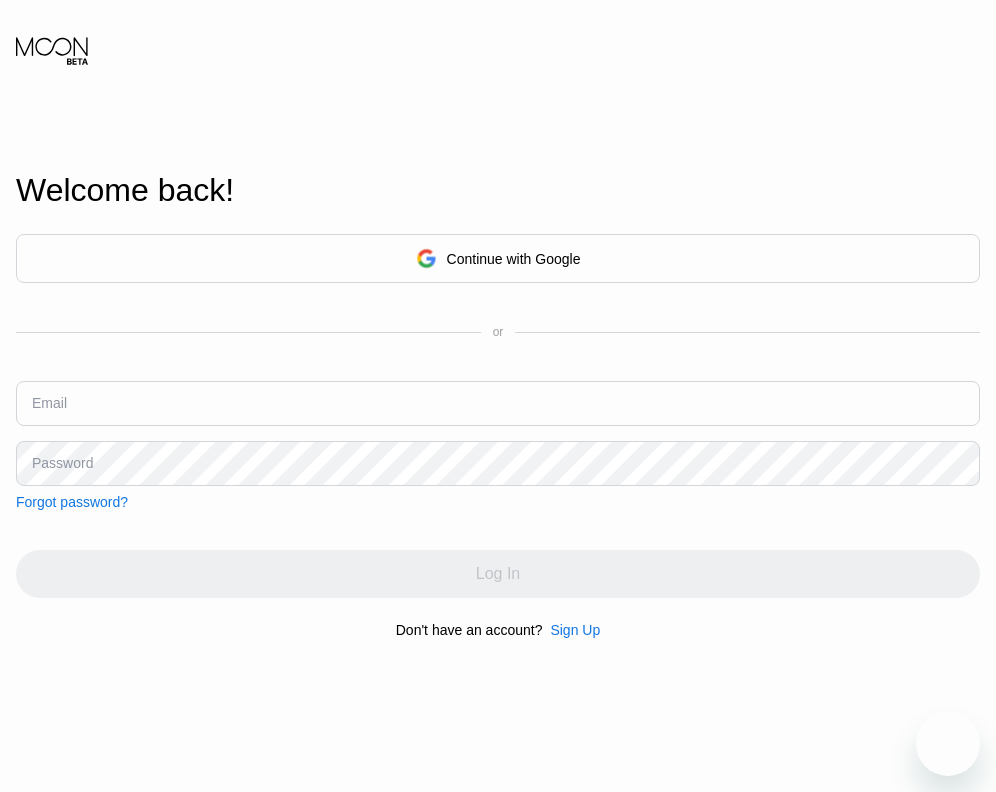 click on "Continue with Google or Email Password Forgot password?" at bounding box center (498, 372) 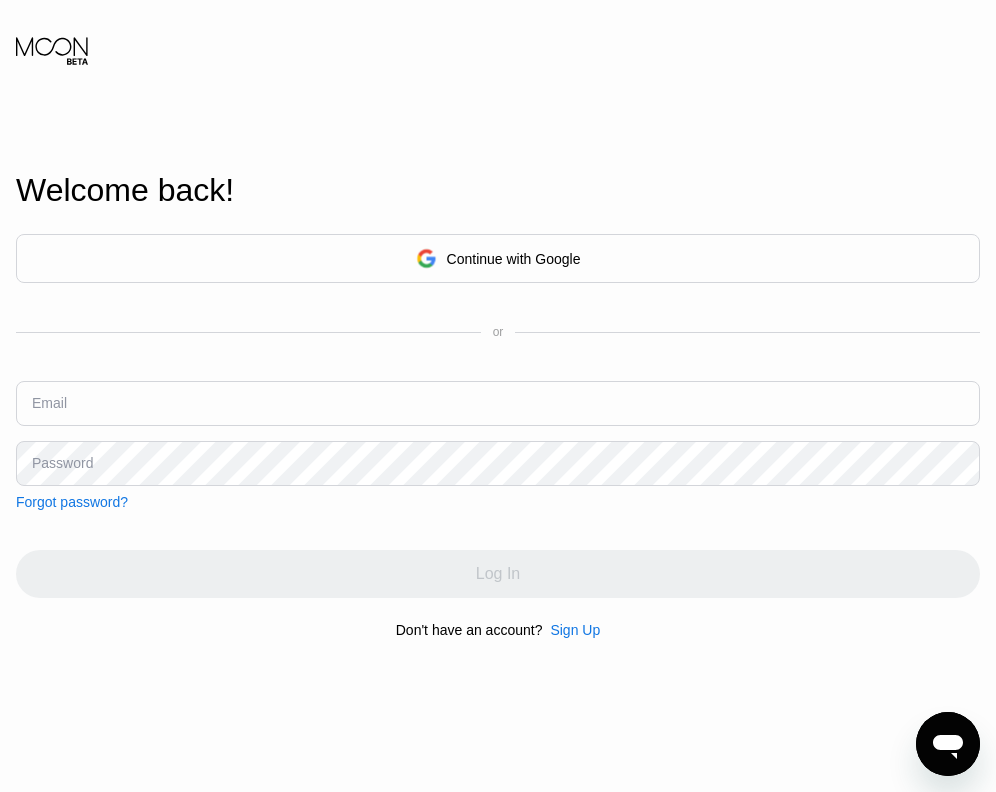 scroll, scrollTop: 0, scrollLeft: 0, axis: both 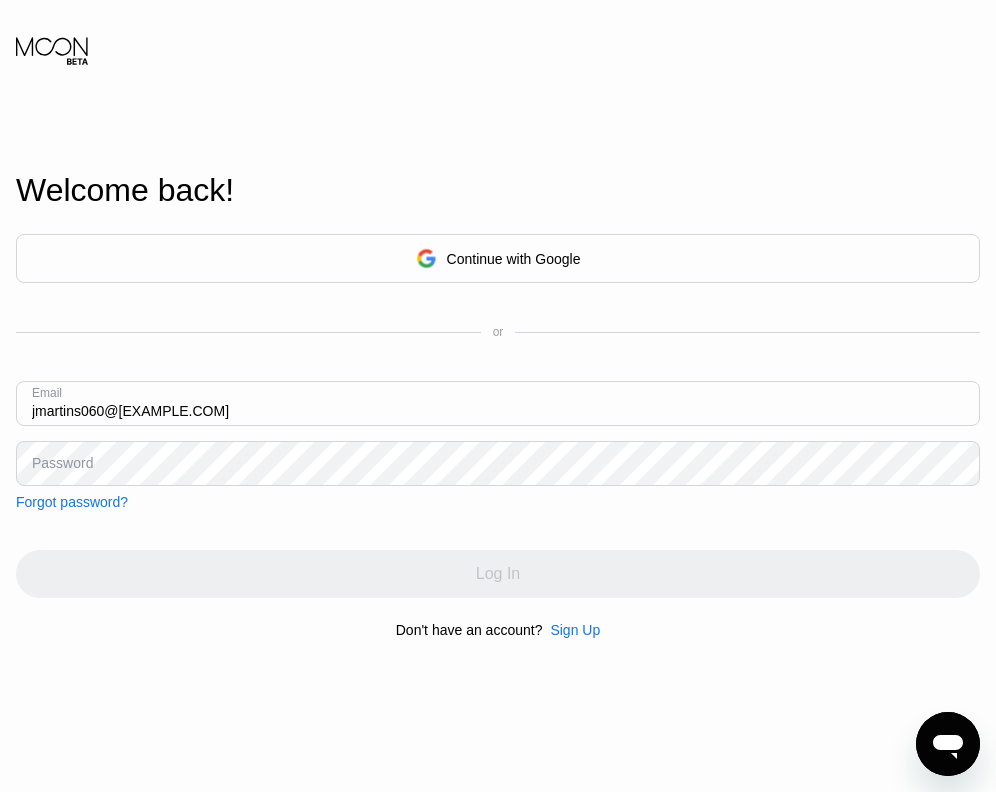 type on "[EMAIL]" 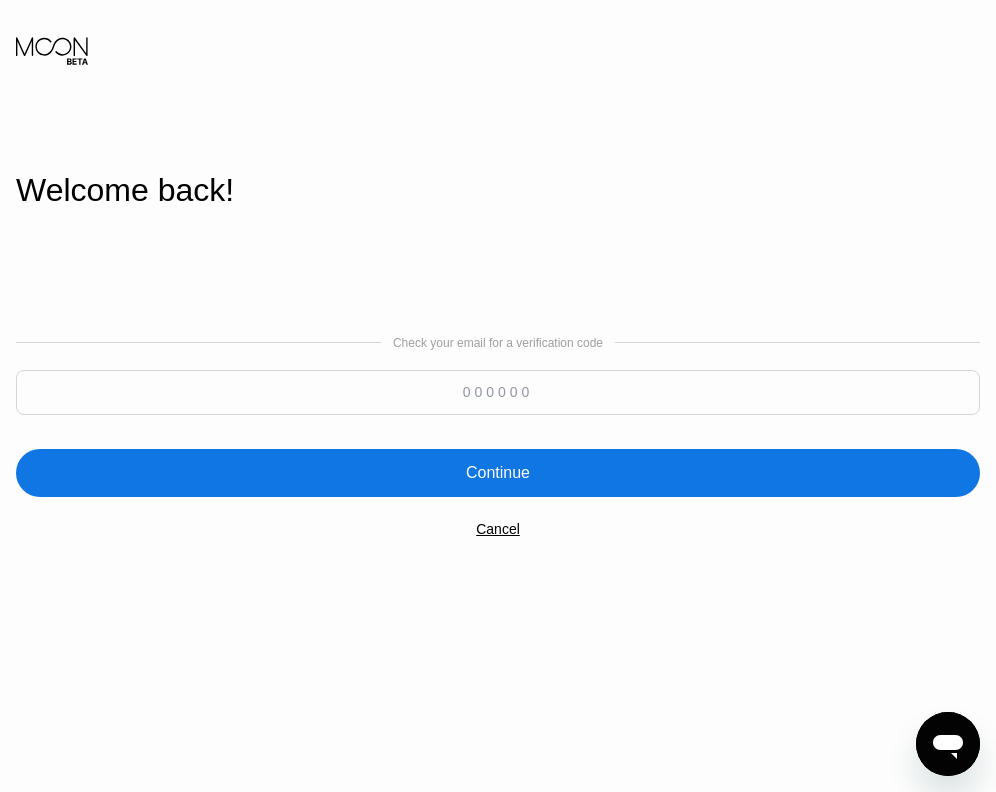 click at bounding box center (498, 392) 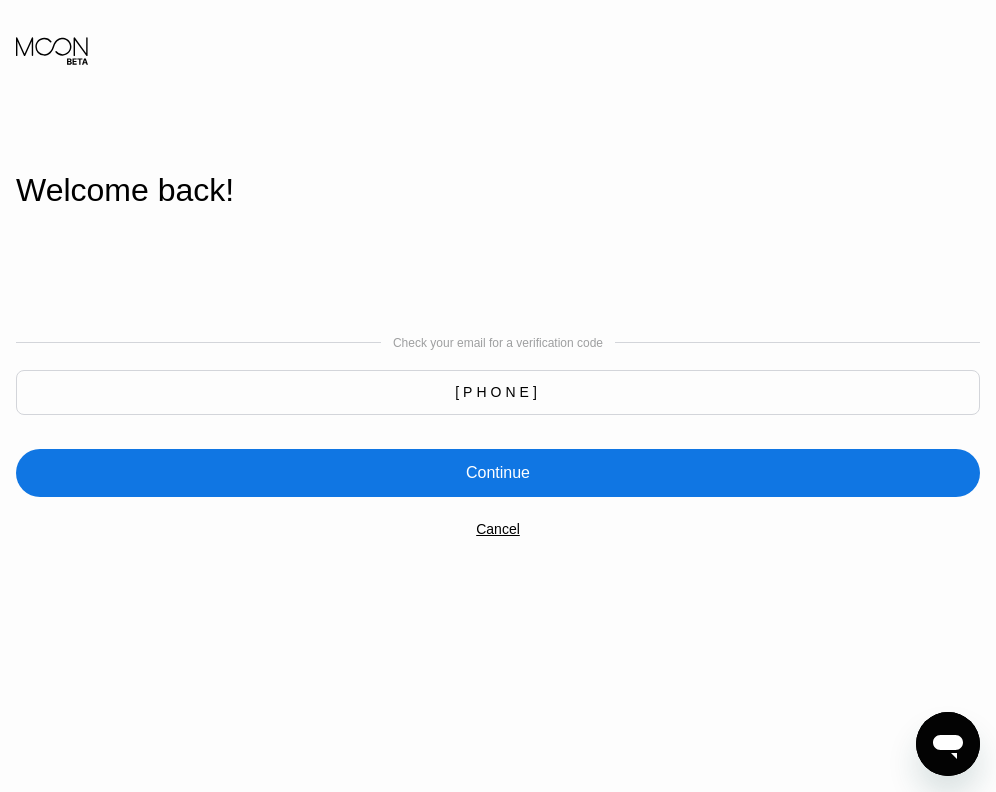 type on "834123" 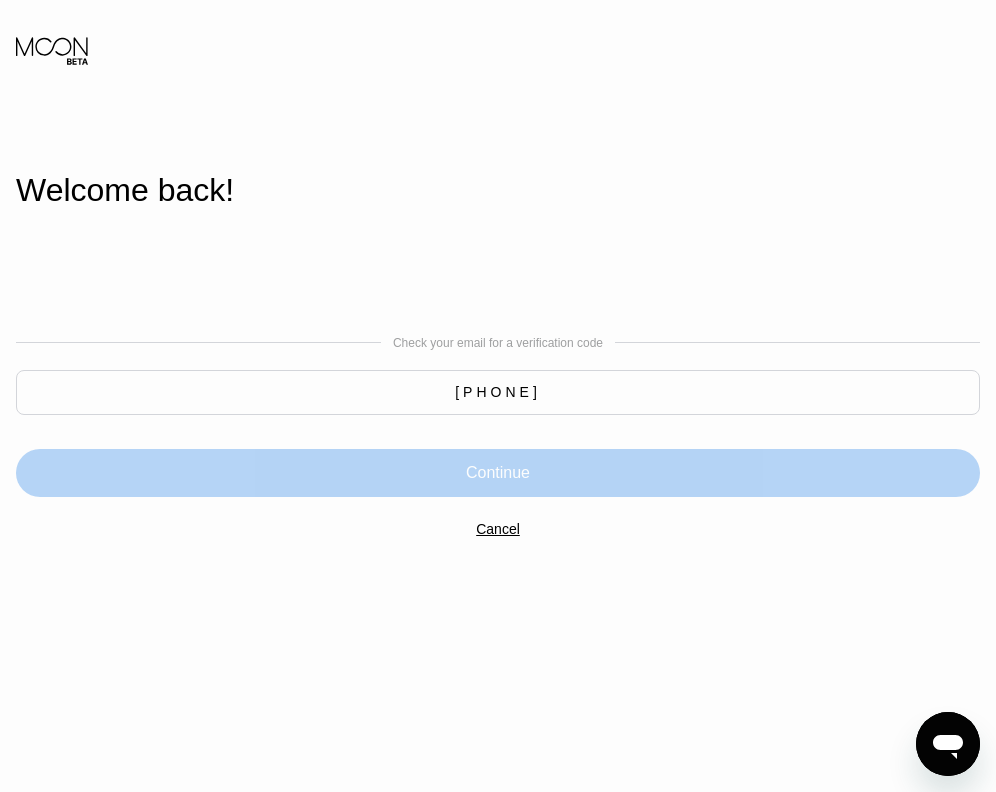 click on "Continue" at bounding box center (498, 473) 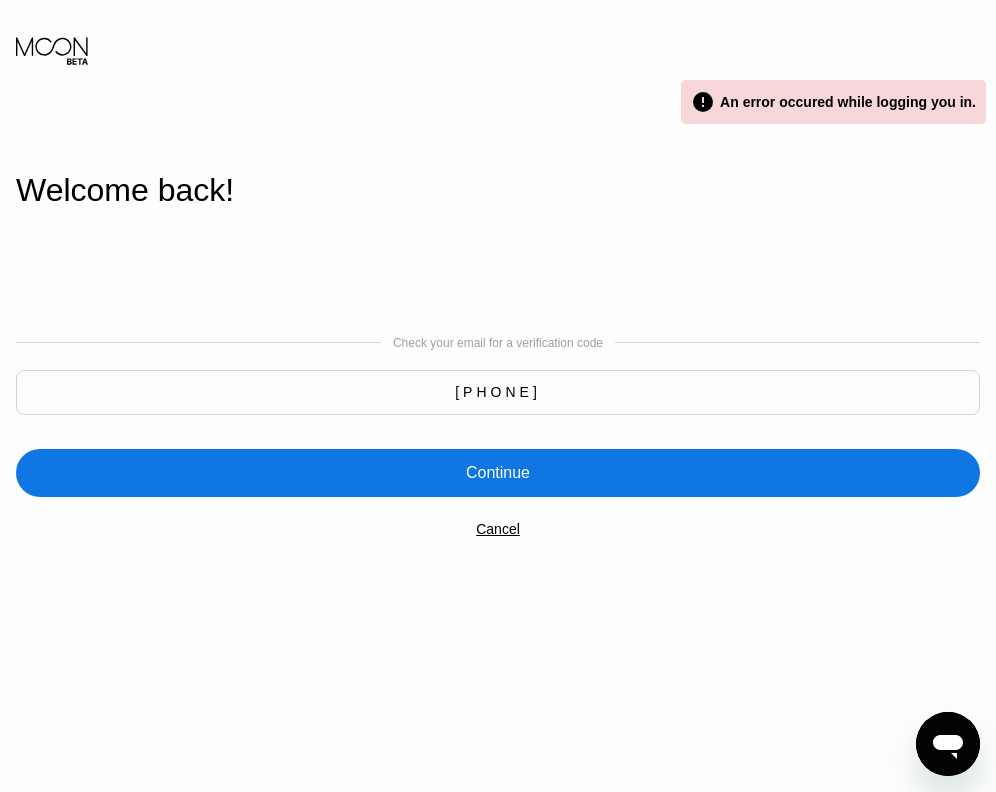 click on "Continue" at bounding box center [498, 473] 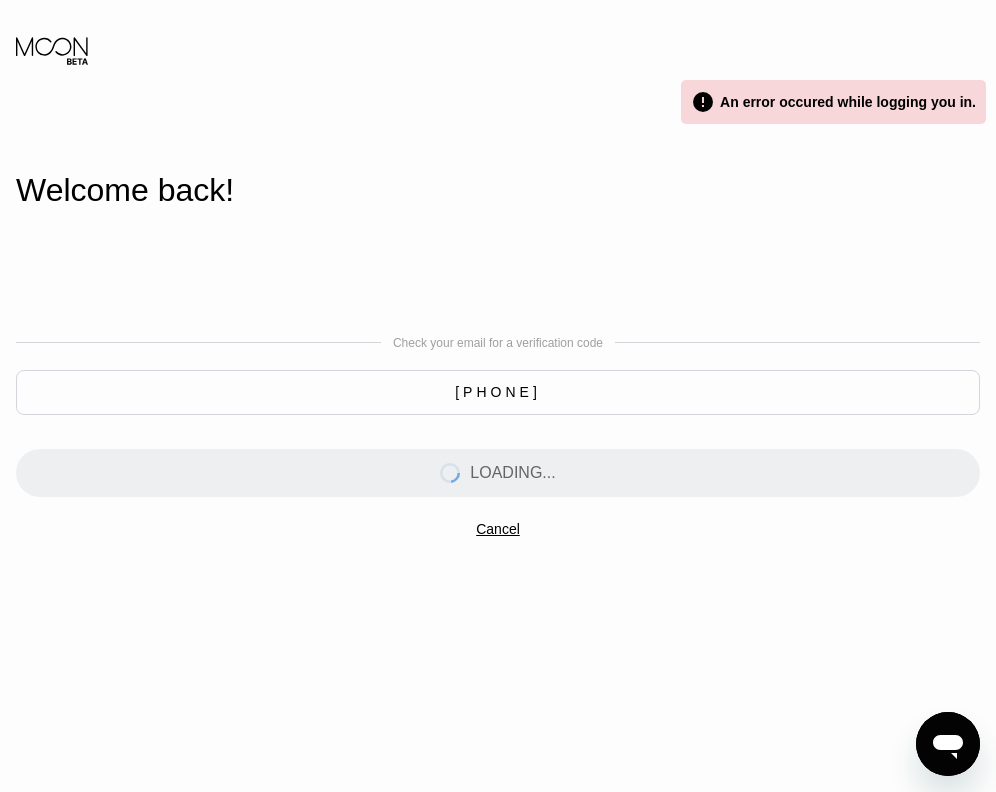 click on "LOADING..." at bounding box center (498, 473) 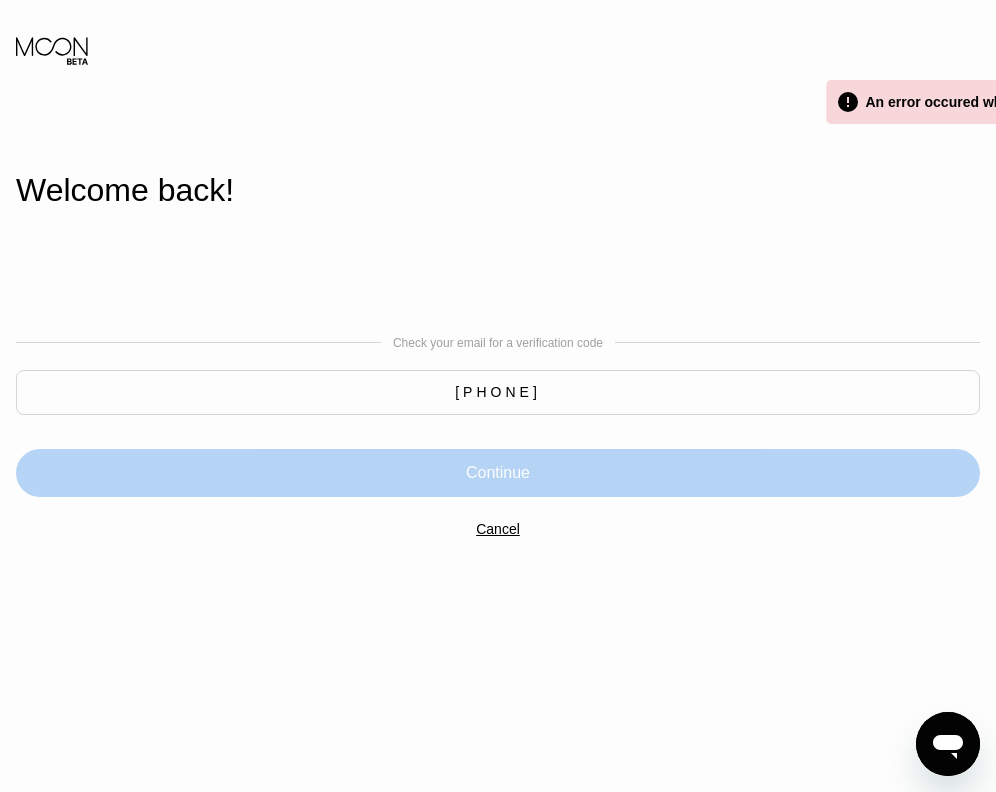 click on "Continue" at bounding box center [498, 473] 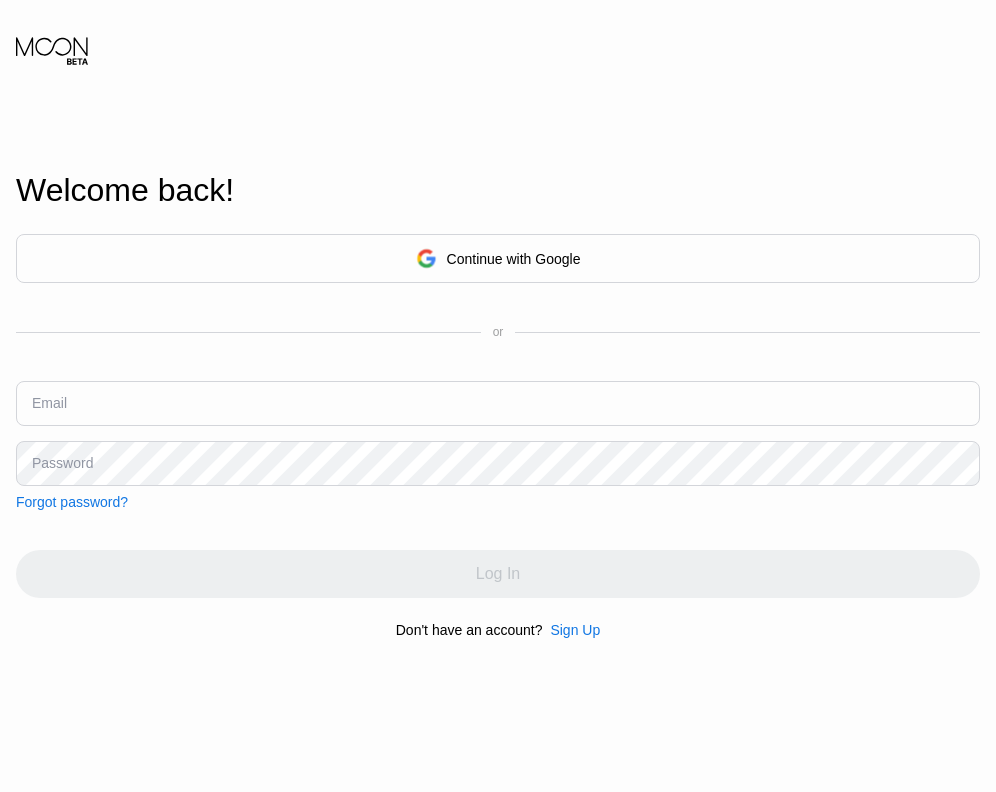 scroll, scrollTop: 0, scrollLeft: 0, axis: both 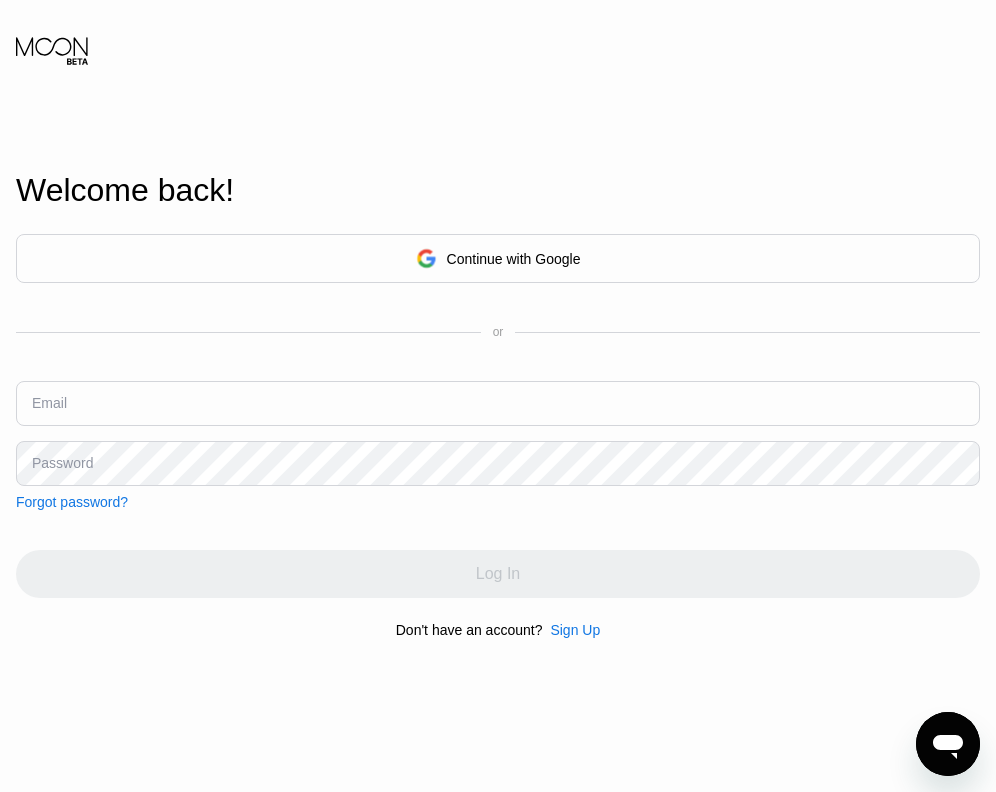 click on "Continue with Google or Email Password Forgot password?" at bounding box center (498, 372) 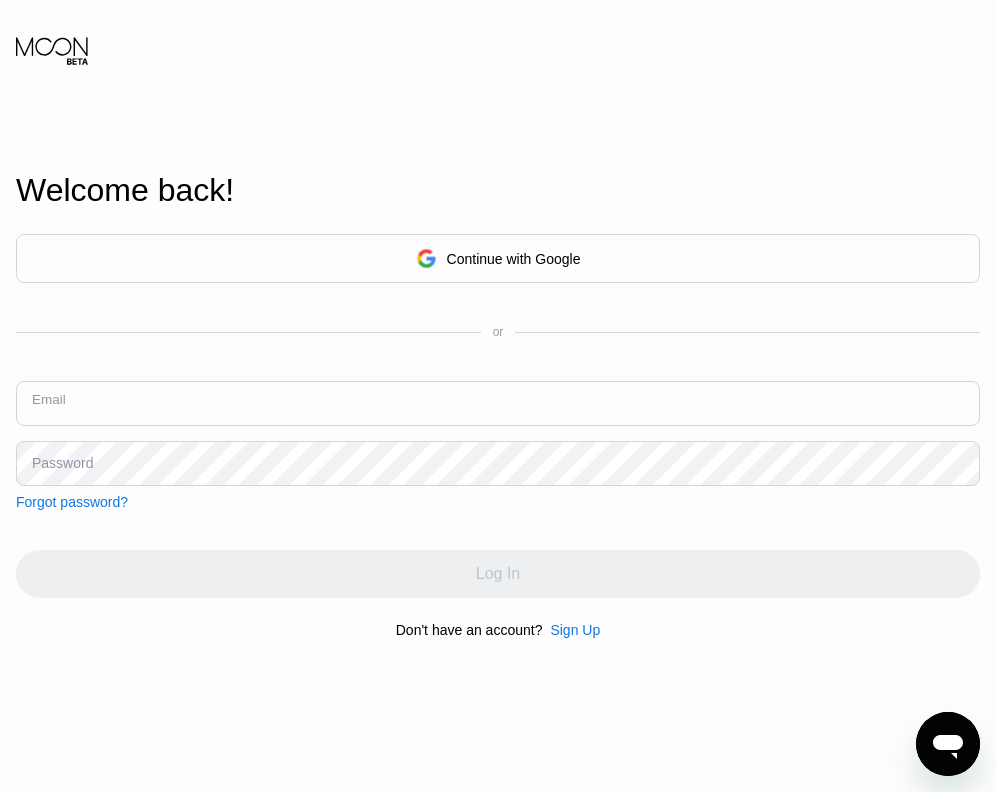 click at bounding box center [498, 403] 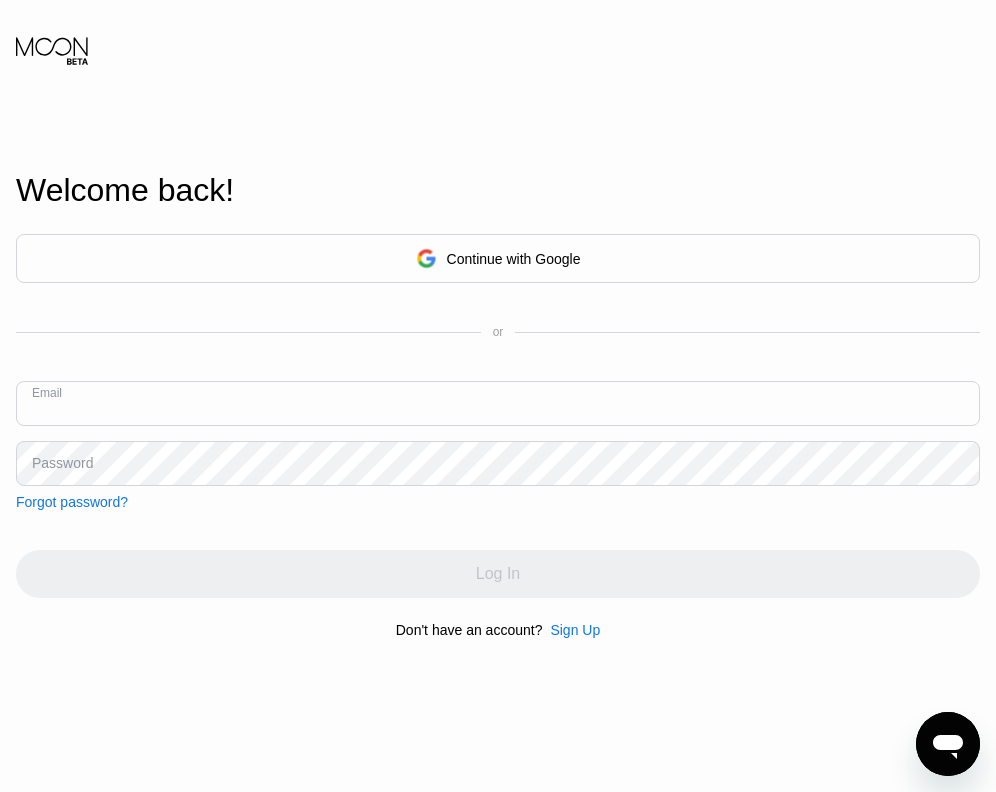 click at bounding box center (498, 403) 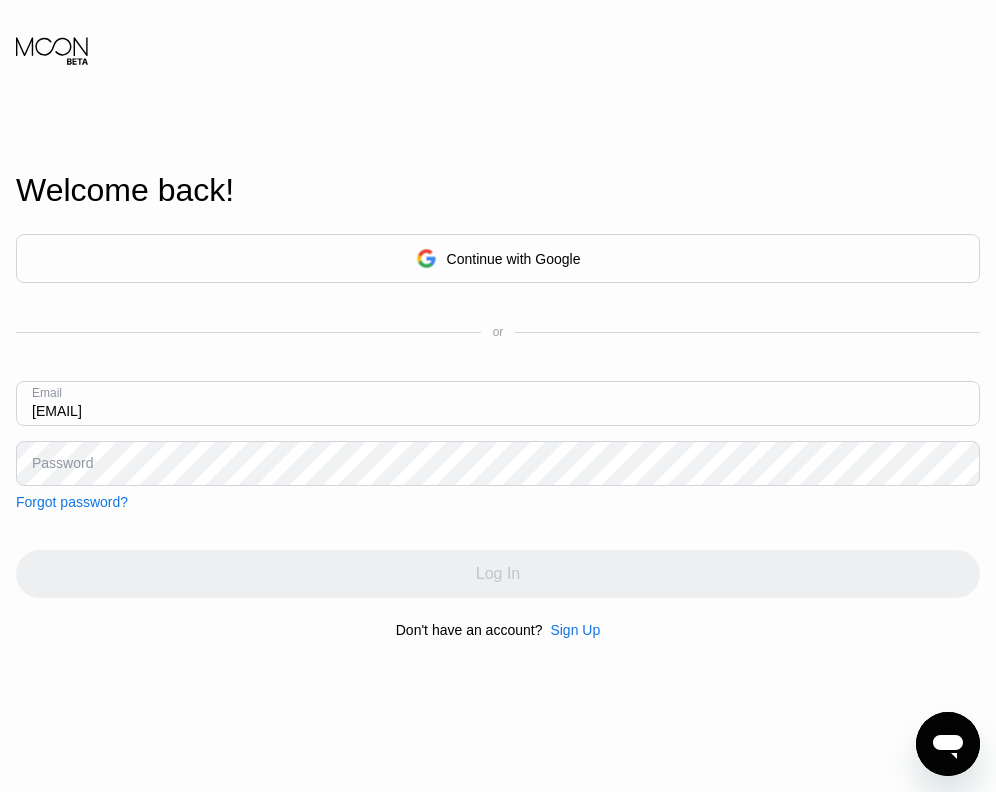 type on "[EMAIL]" 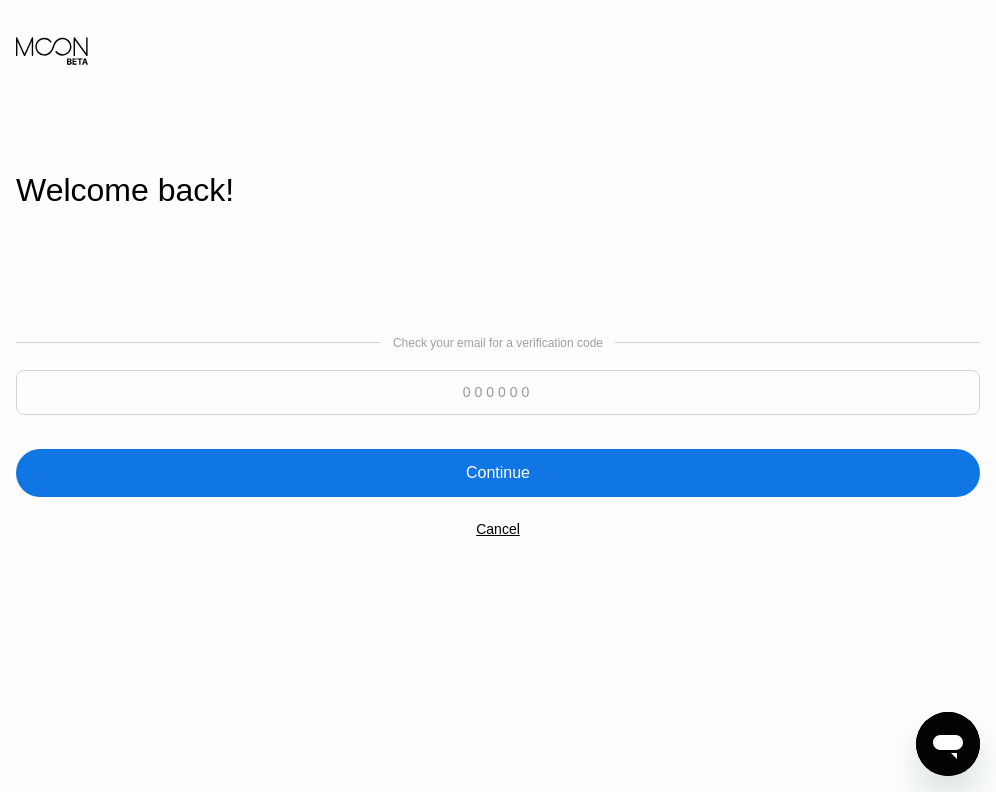 click on "Check your email for a verification code" at bounding box center (498, 380) 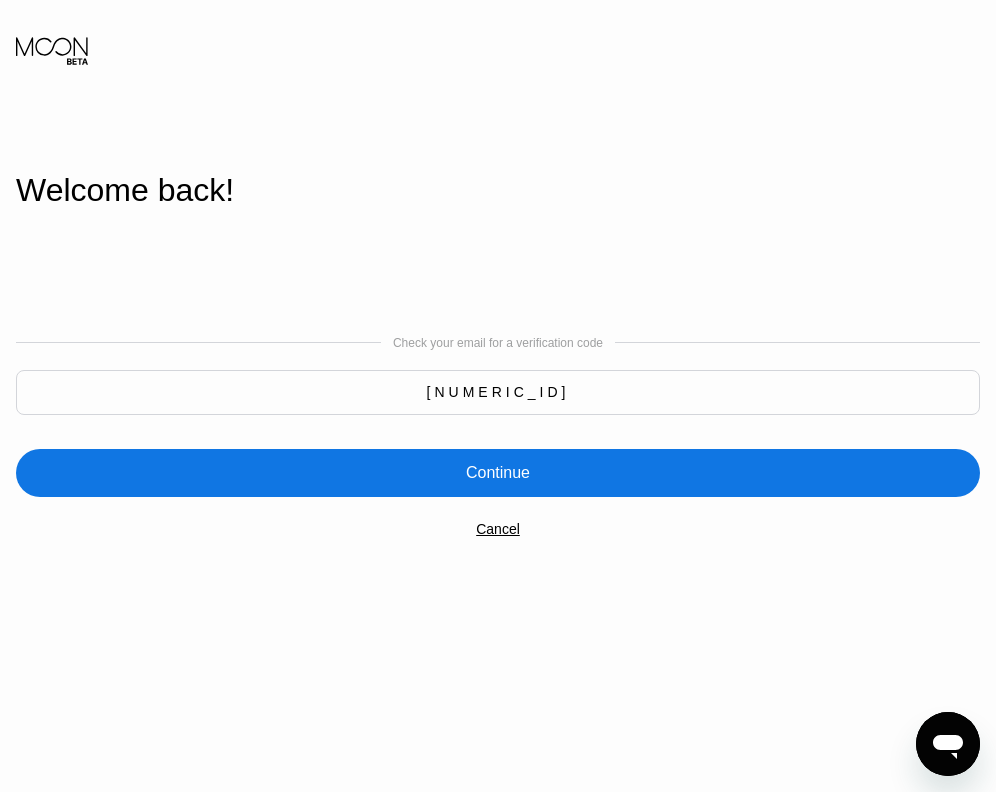 type on "438842" 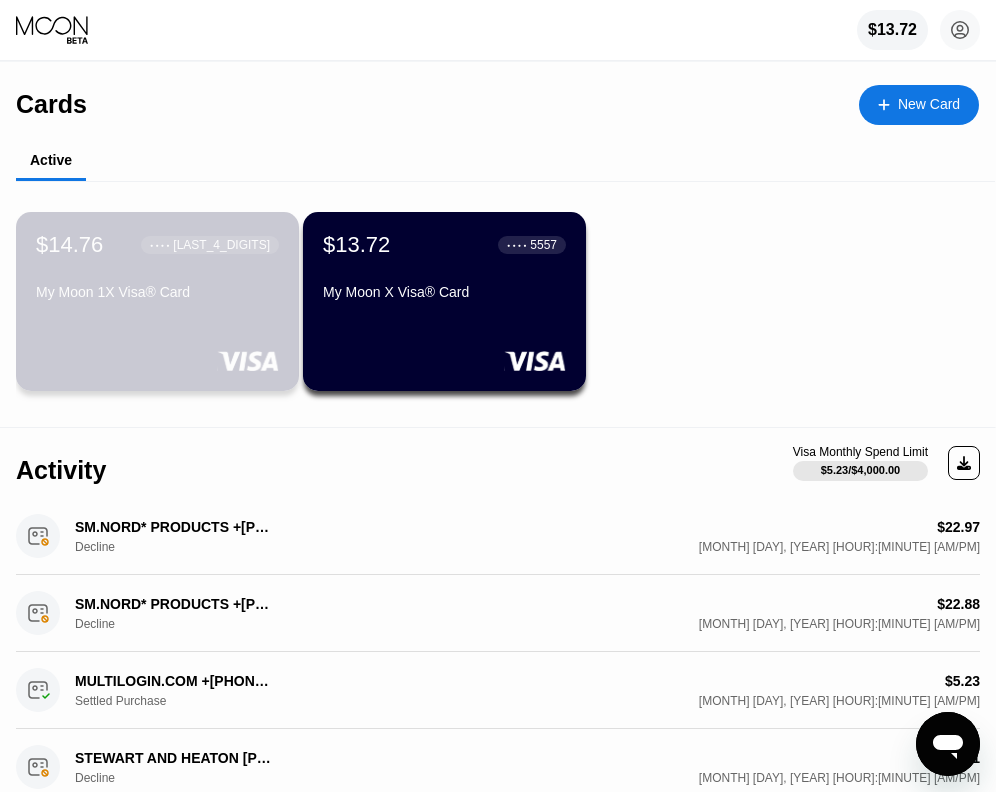 click on "$14.76 ● ● ● ● [LAST_4_DIGITS] [PRODUCT_NAME] 1X Visa® Card" at bounding box center [157, 301] 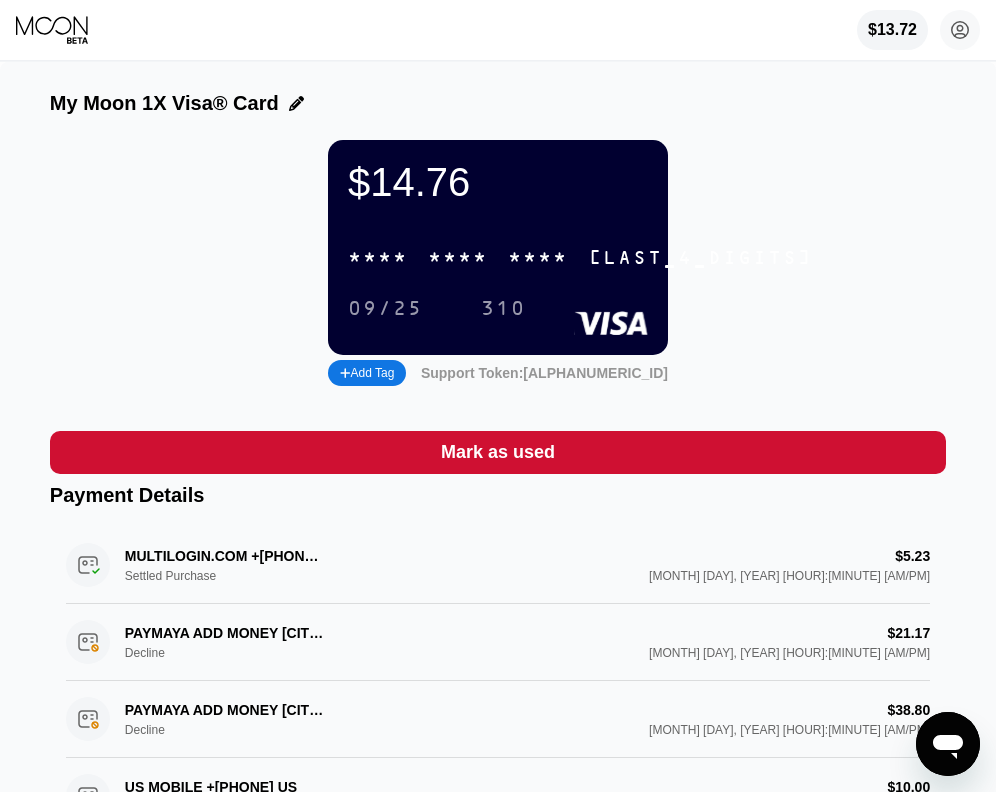 click 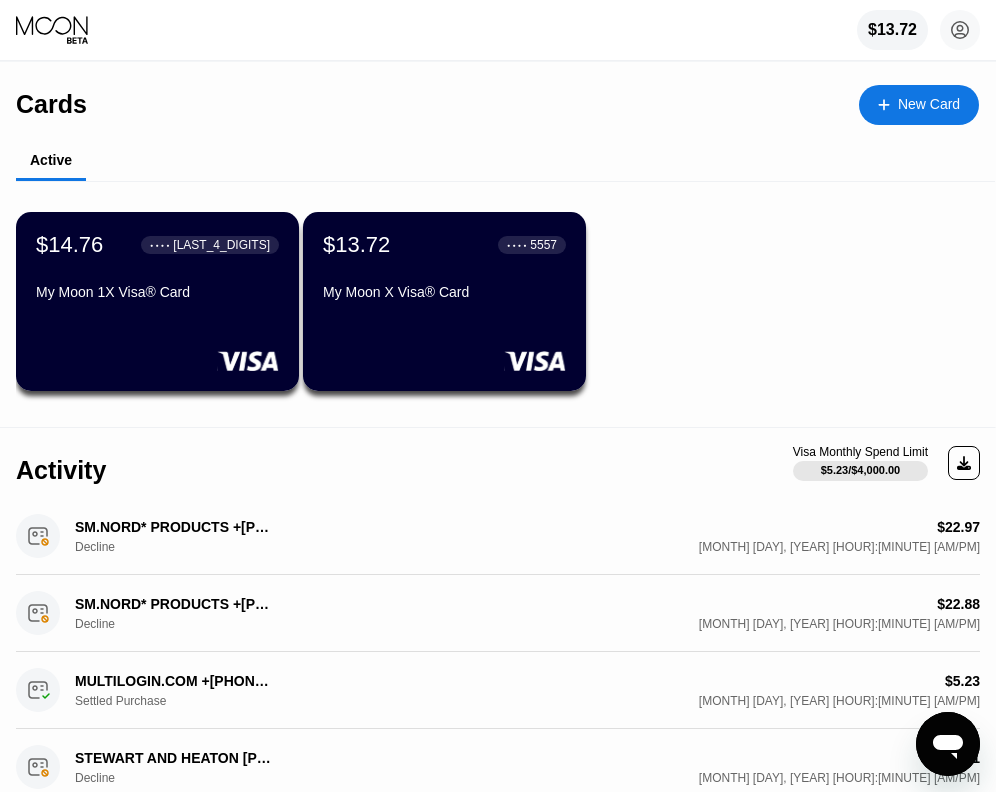 click on "$13.72 ● ● ● ● 5557 My Moon X Visa® Card" at bounding box center [444, 270] 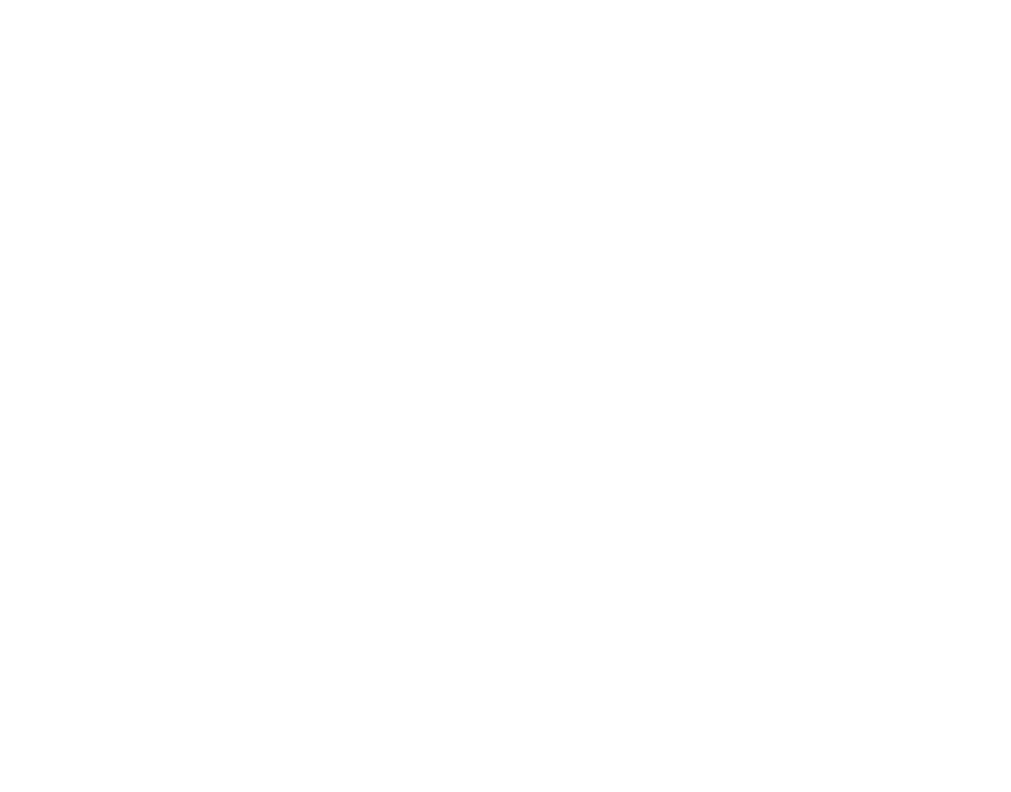 scroll, scrollTop: 0, scrollLeft: 0, axis: both 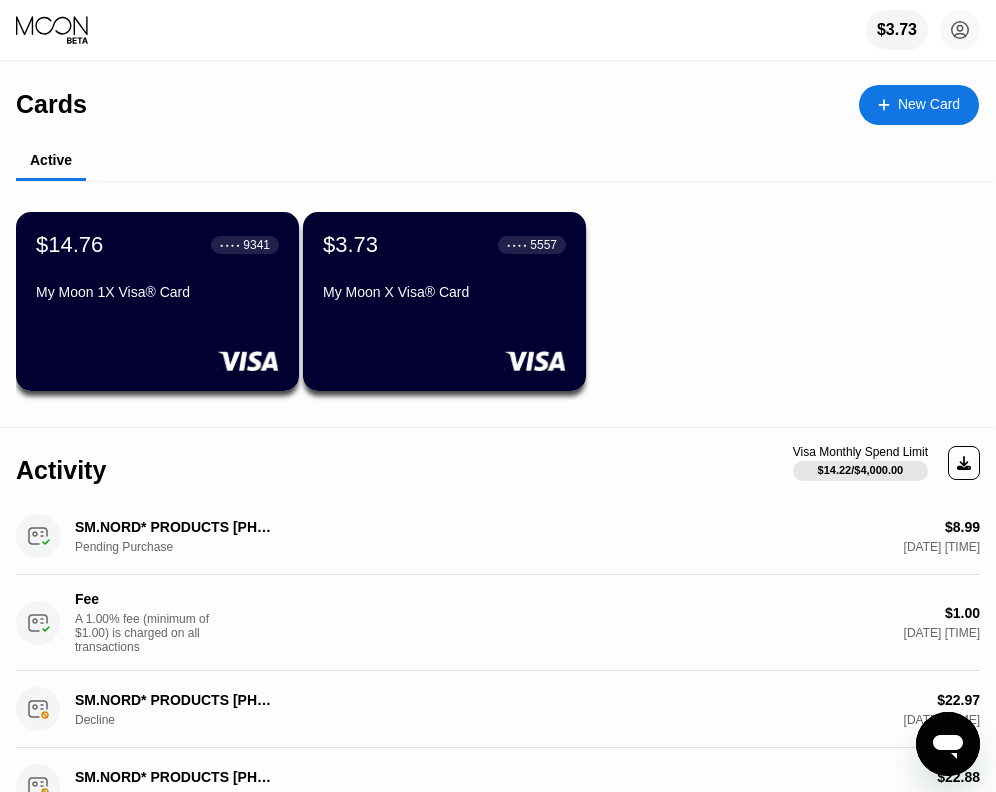 click on "My Moon 1X Visa® Card" at bounding box center (157, 292) 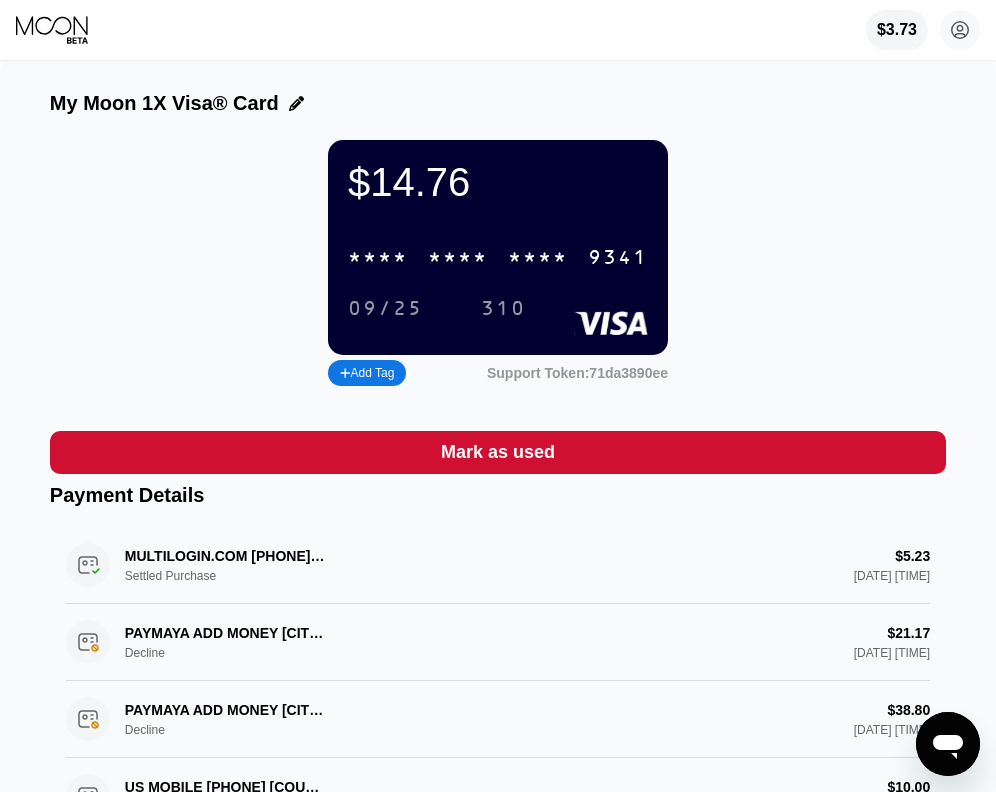 click on "* * * *" at bounding box center [458, 258] 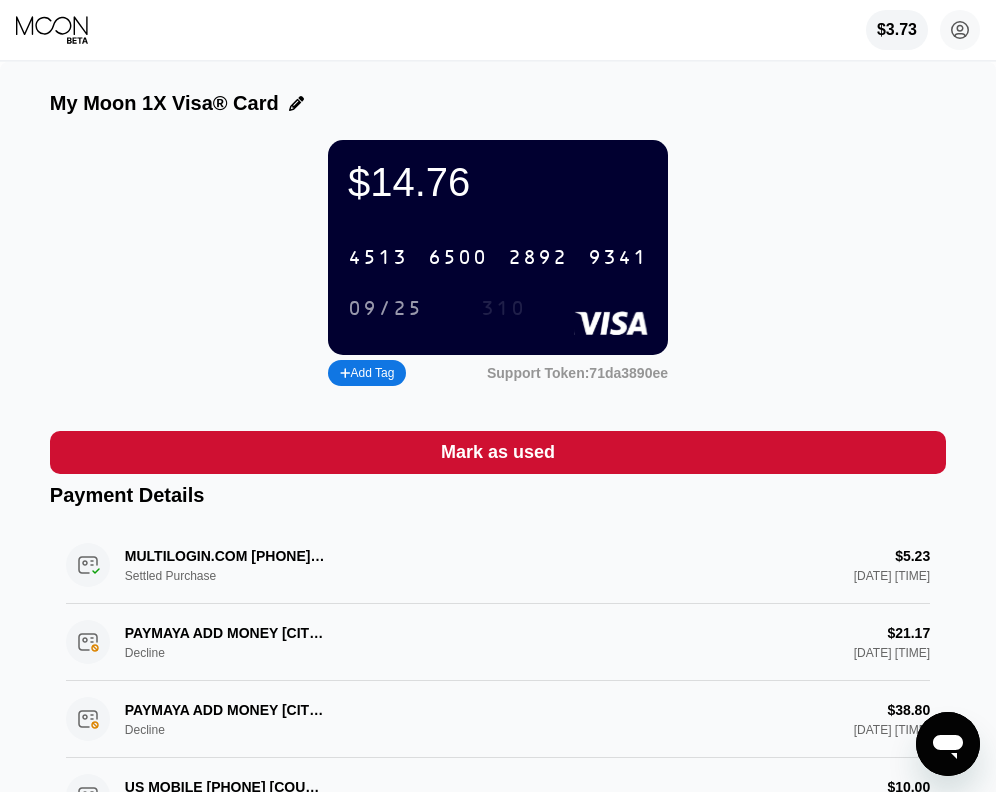 click on "310" at bounding box center (503, 309) 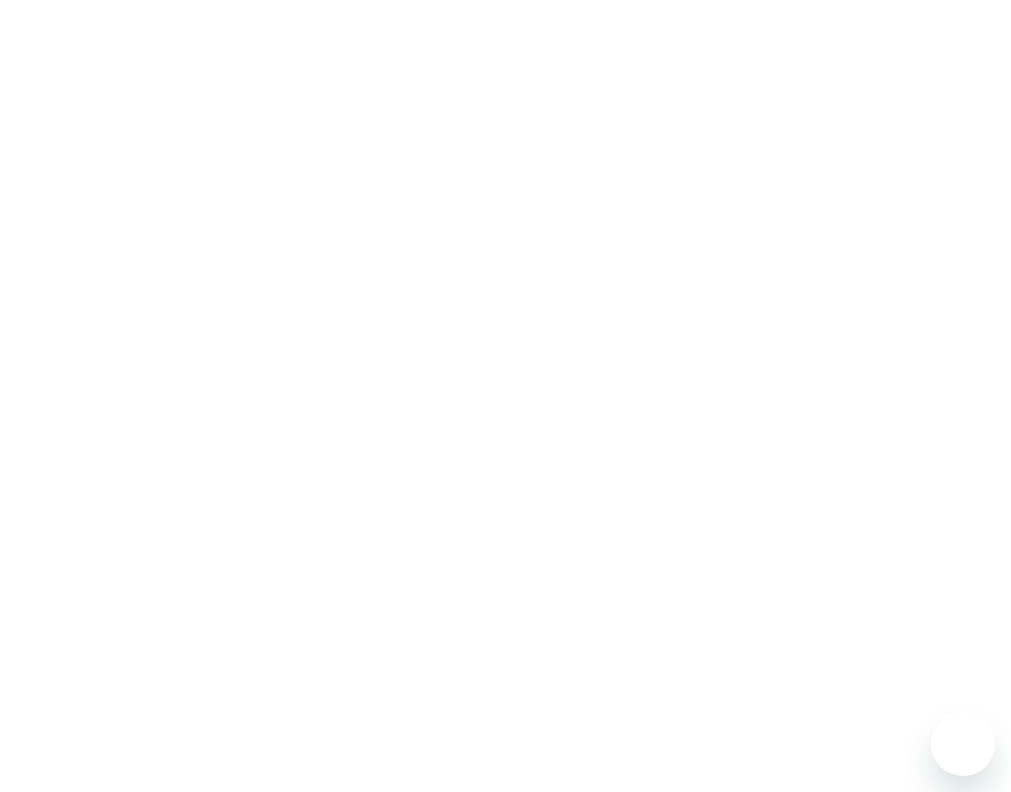 scroll, scrollTop: 0, scrollLeft: 0, axis: both 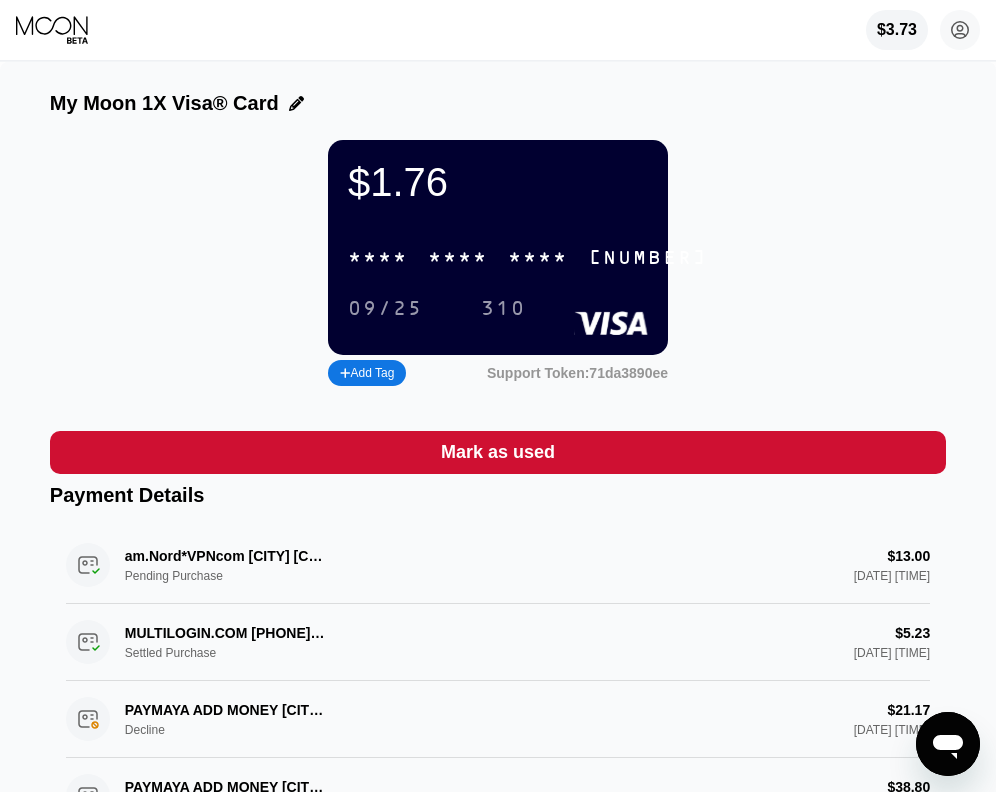 click 